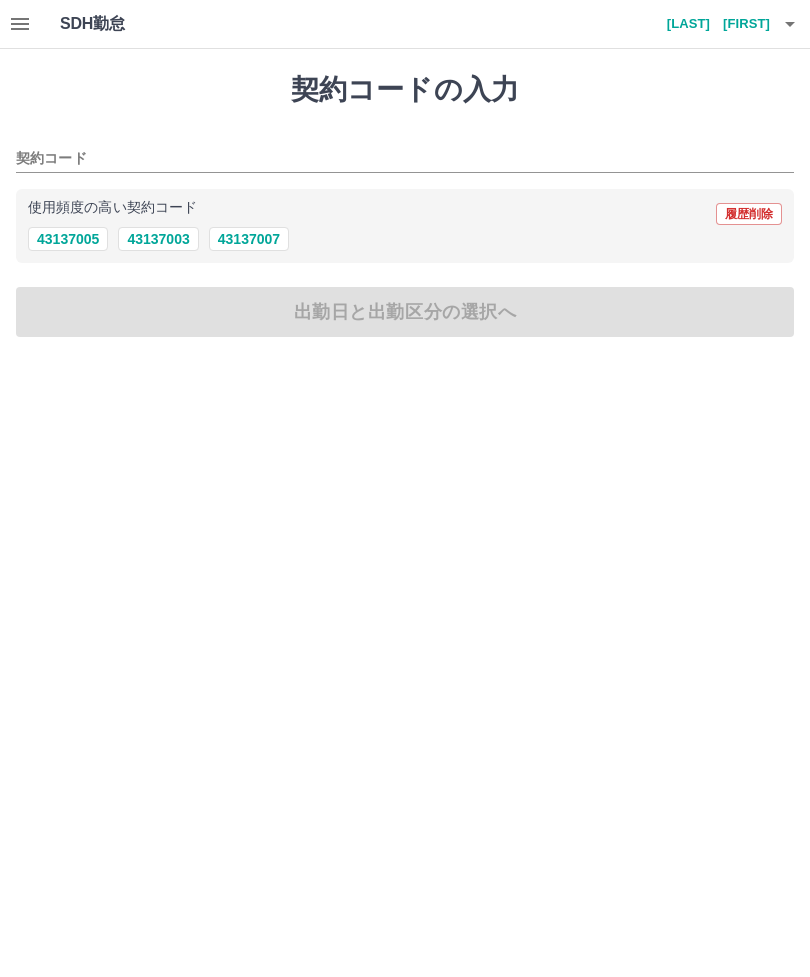 scroll, scrollTop: 0, scrollLeft: 0, axis: both 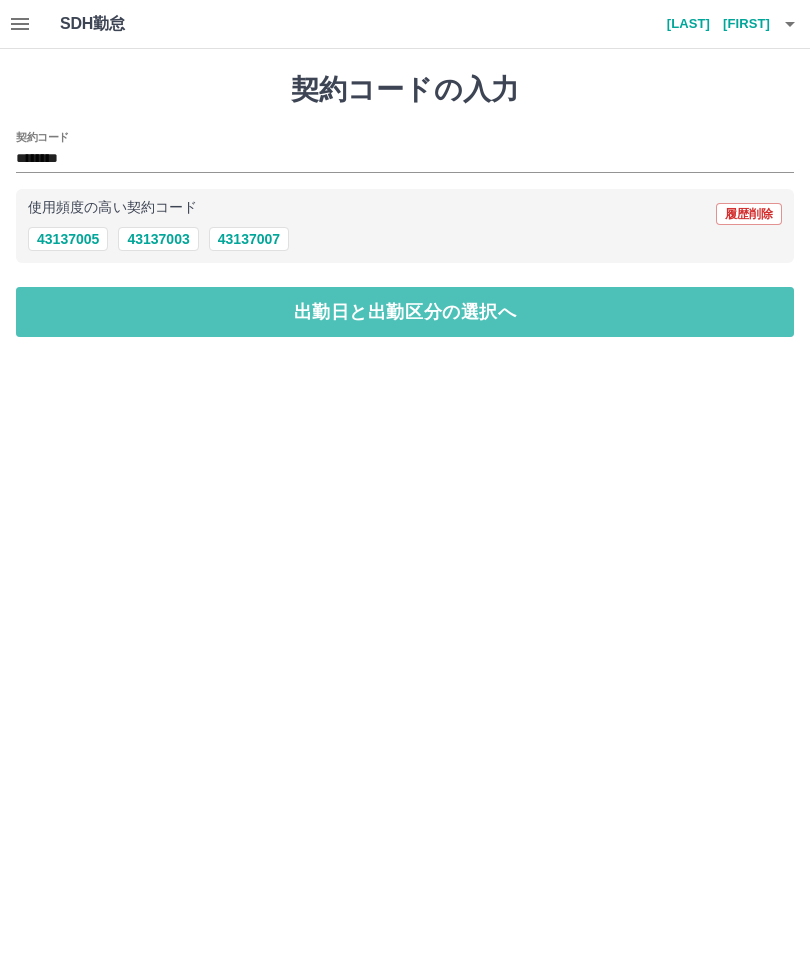 click on "出勤日と出勤区分の選択へ" at bounding box center (405, 312) 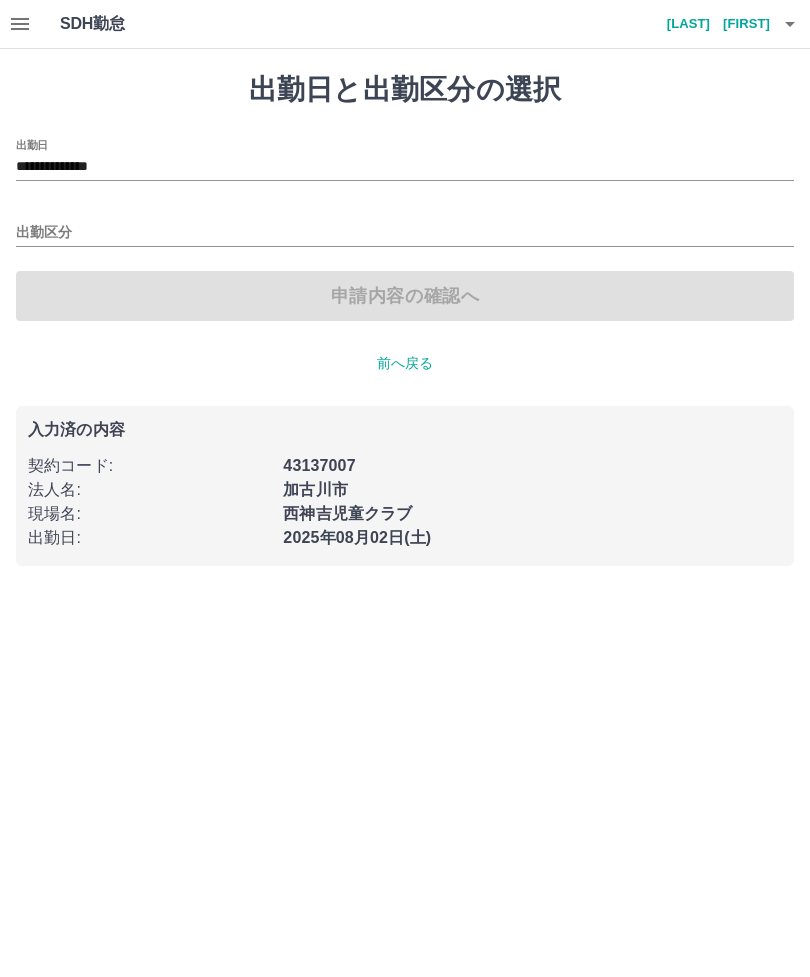 click on "出勤区分" at bounding box center (405, 233) 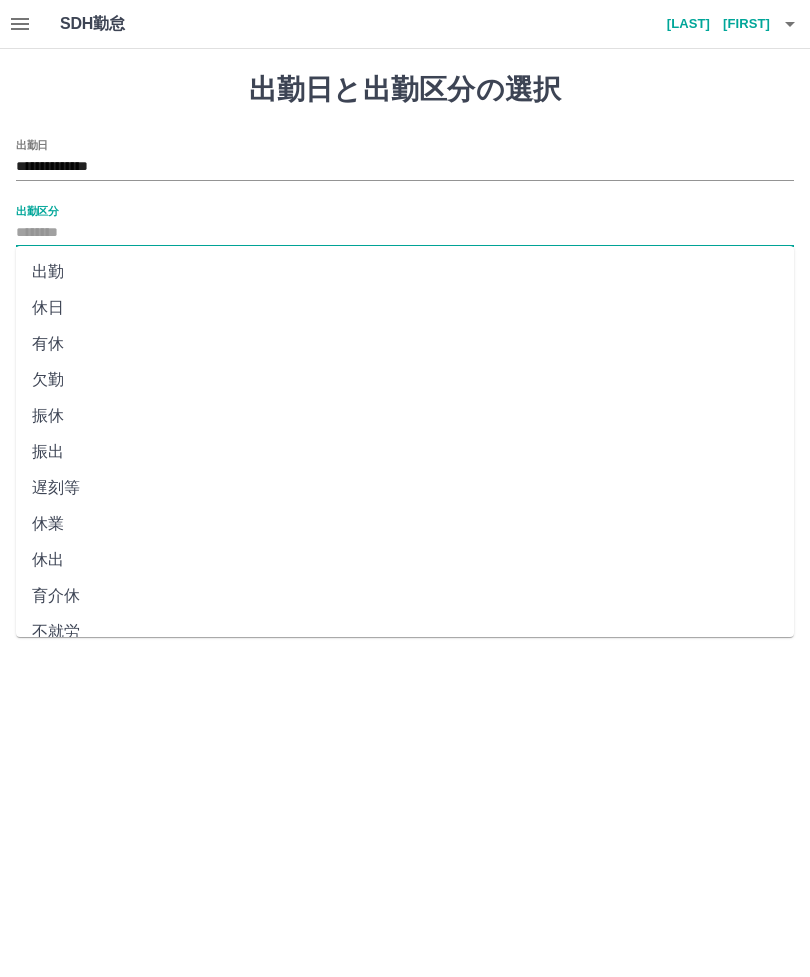 click on "出勤" at bounding box center (405, 272) 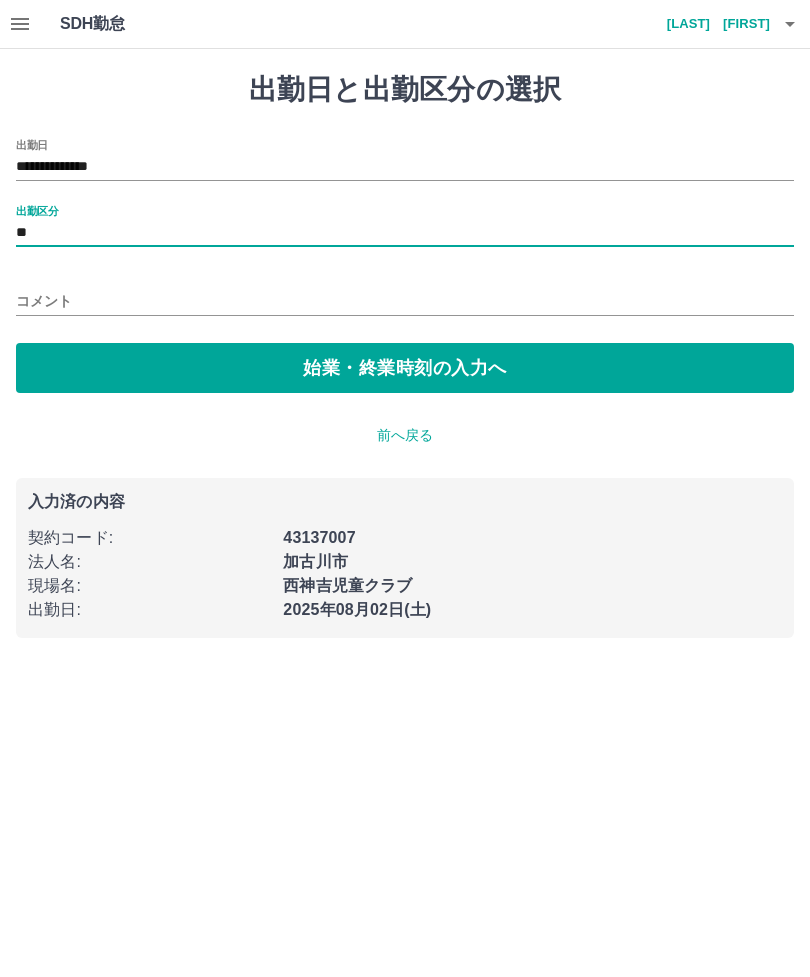 click on "コメント" at bounding box center (405, 301) 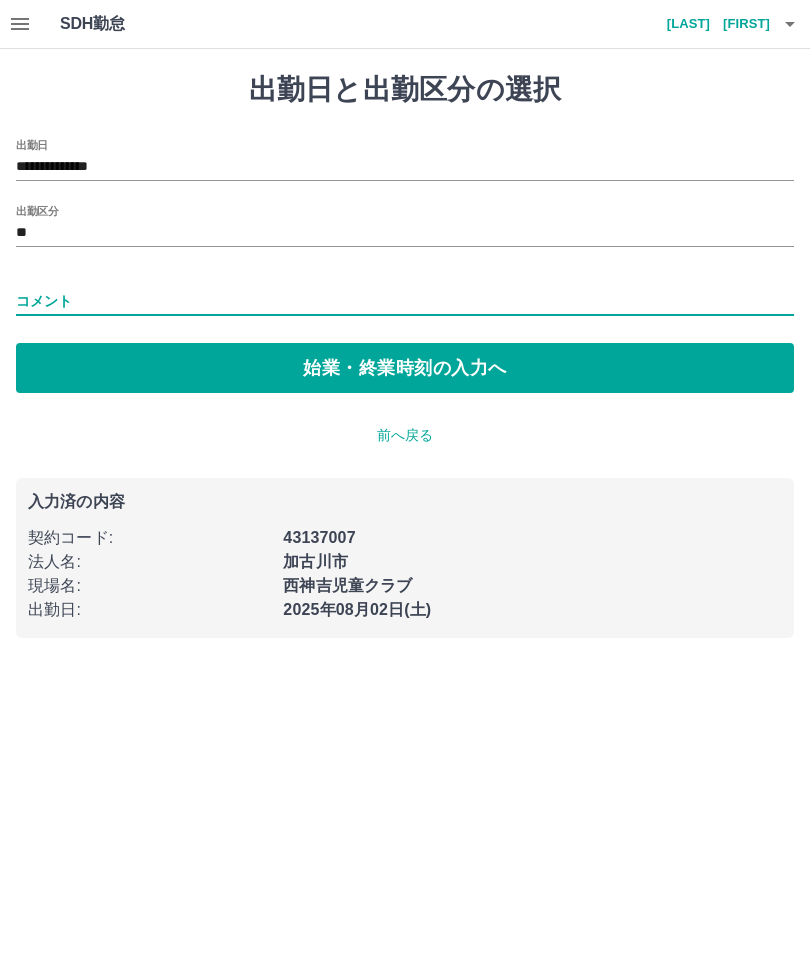 click on "始業・終業時刻の入力へ" at bounding box center [405, 368] 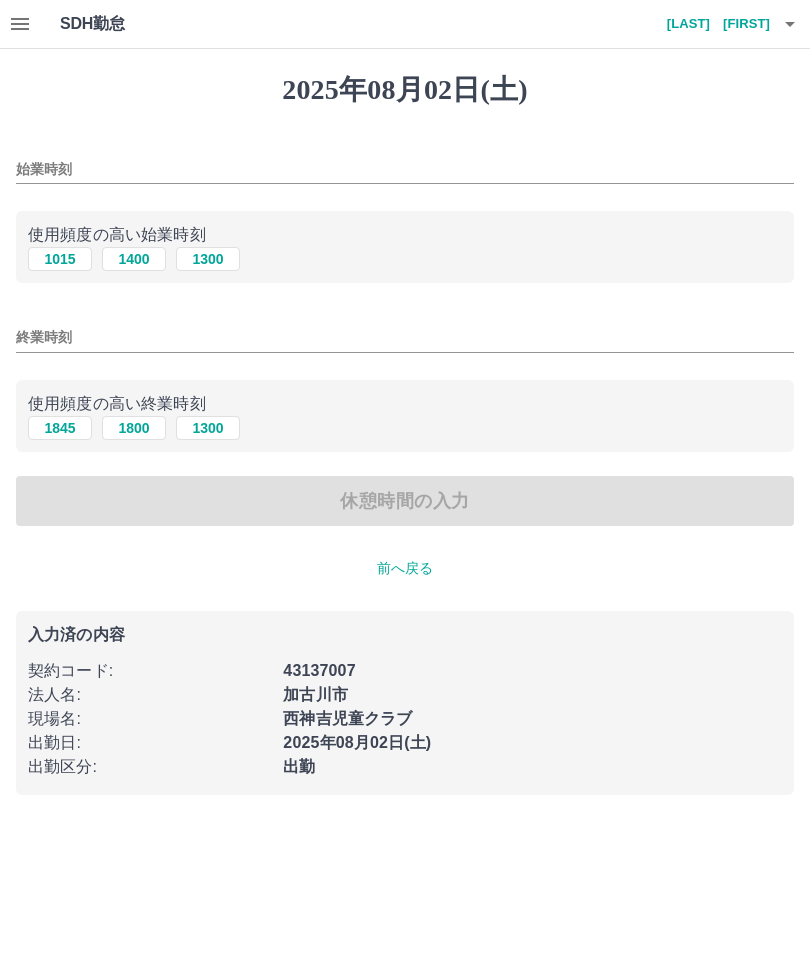 click on "始業時刻" at bounding box center (405, 169) 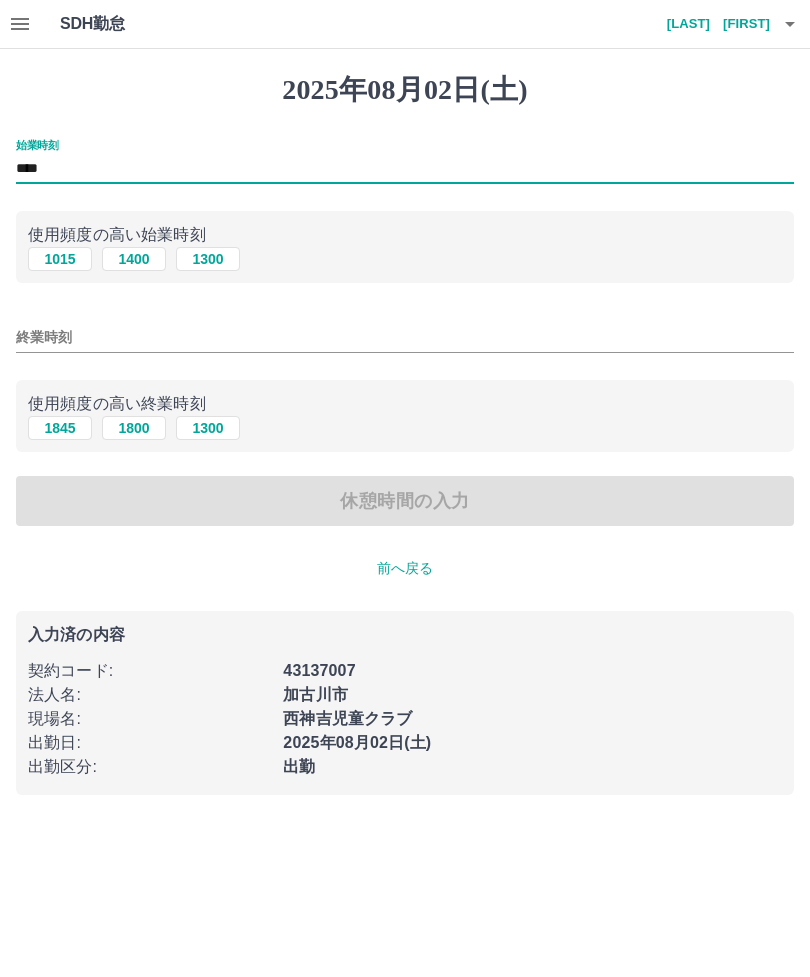 type on "****" 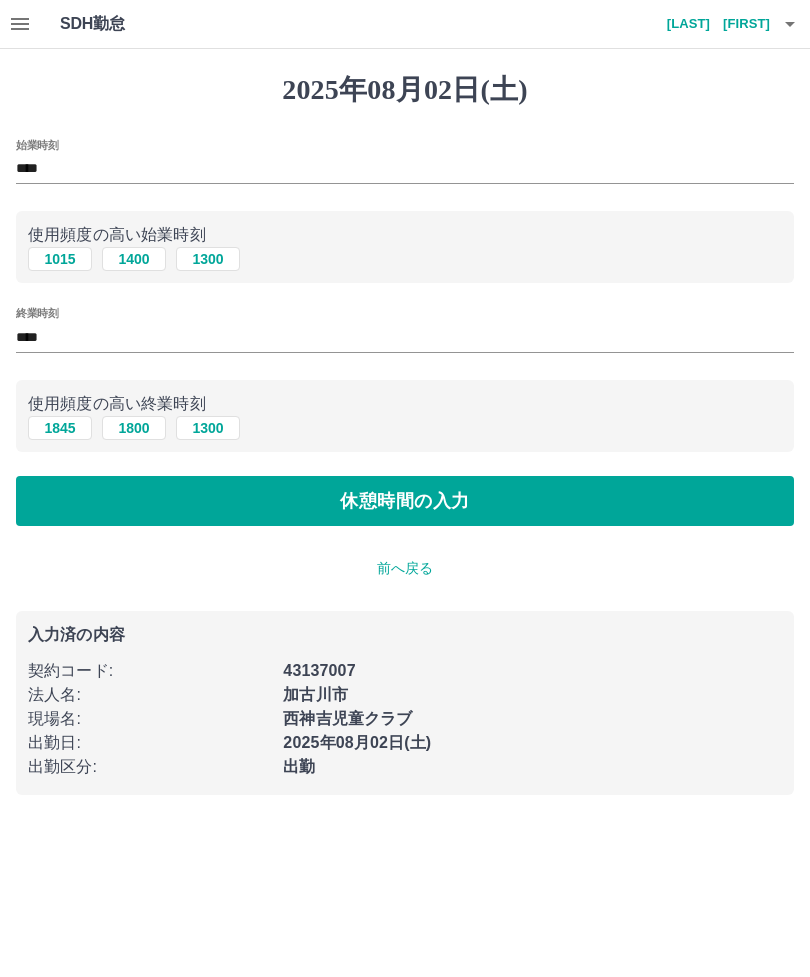 click on "休憩時間の入力" at bounding box center [405, 501] 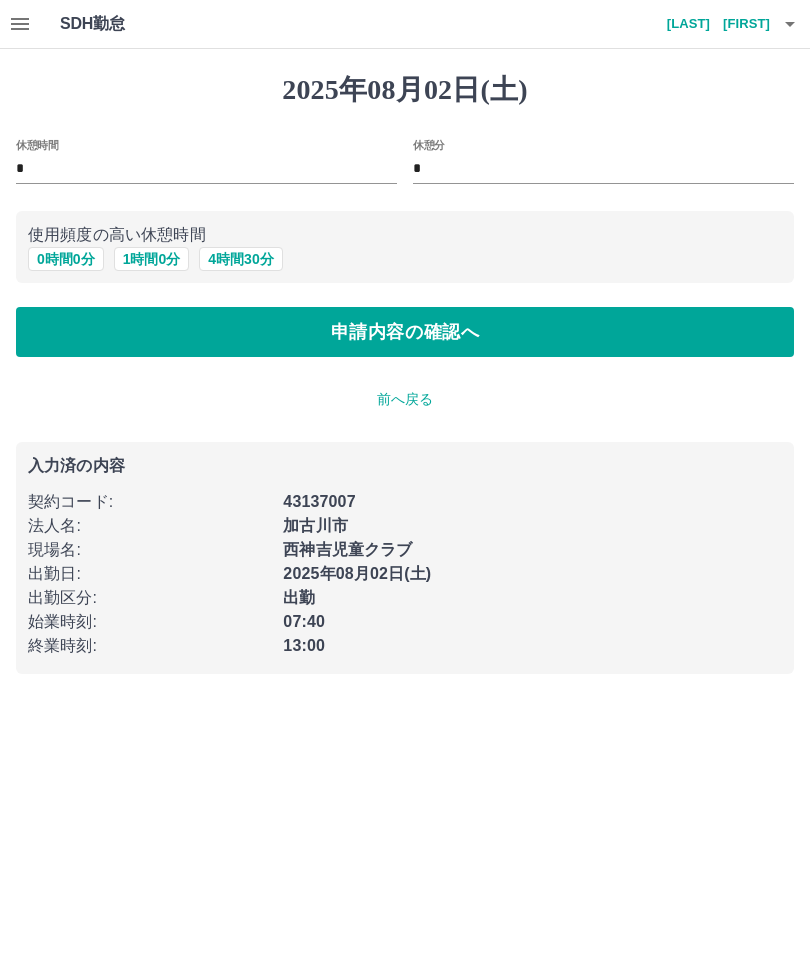 click on "0 時間 0 分" at bounding box center [66, 259] 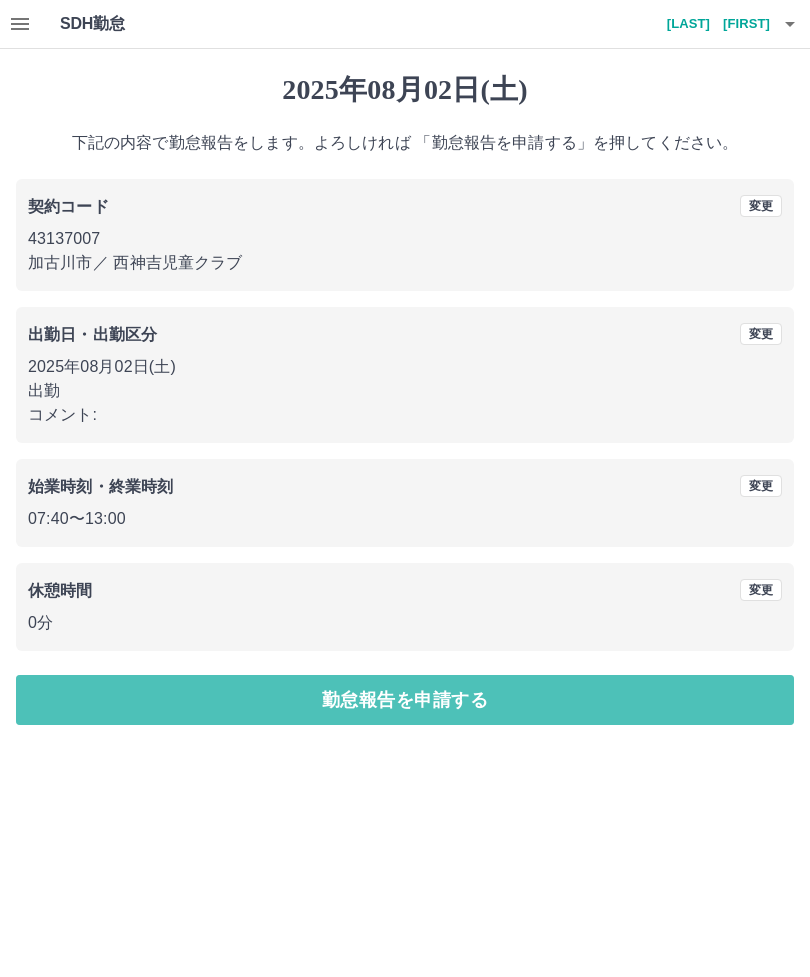 click on "勤怠報告を申請する" at bounding box center [405, 700] 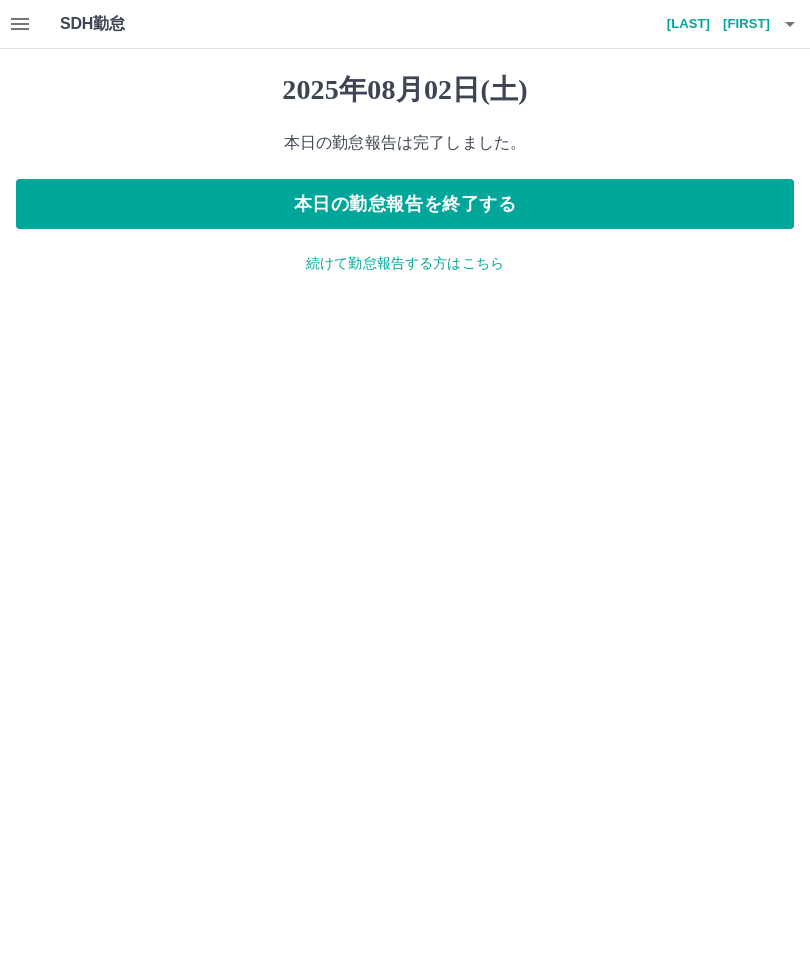 click on "中村　満花" at bounding box center [710, 24] 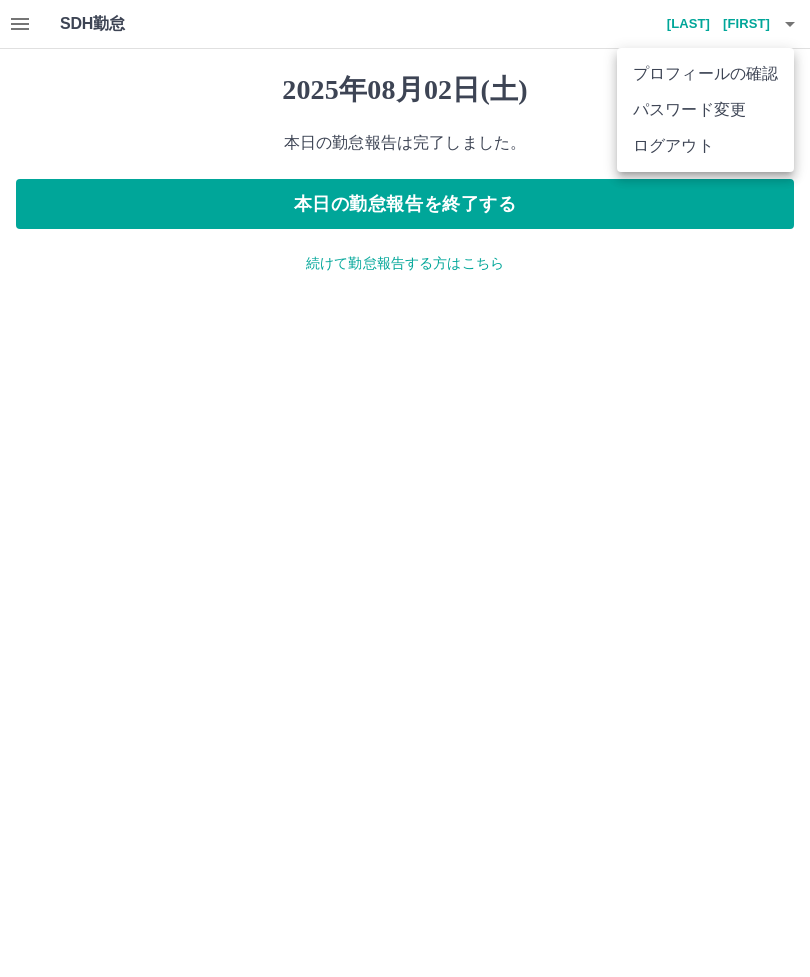 click at bounding box center [405, 488] 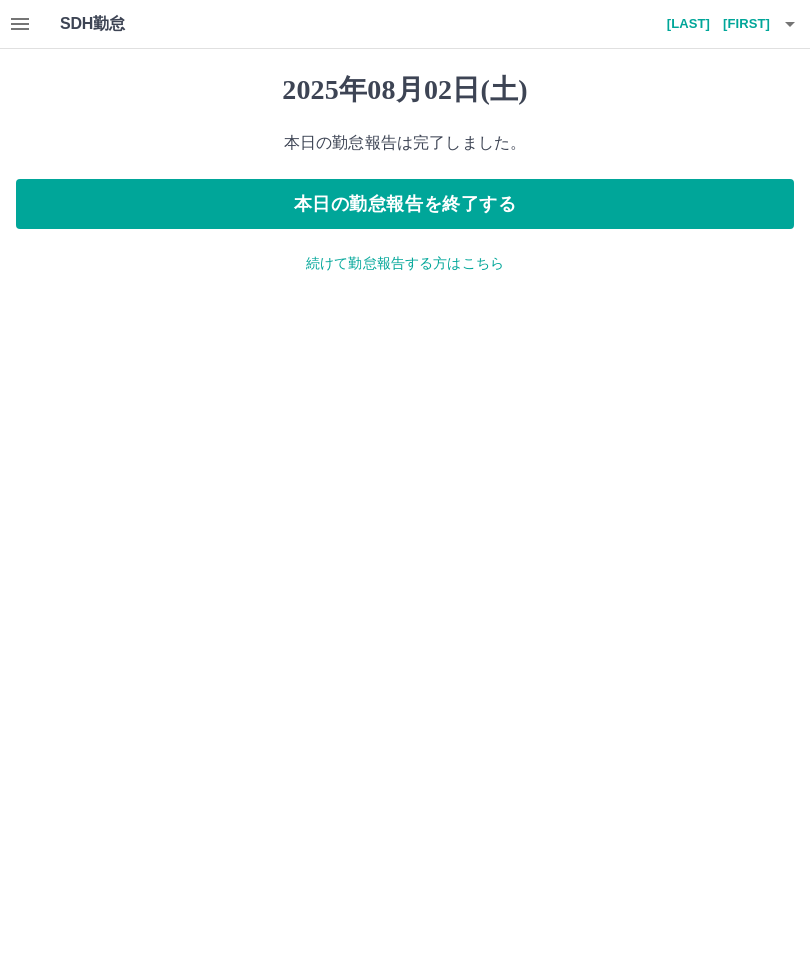 click 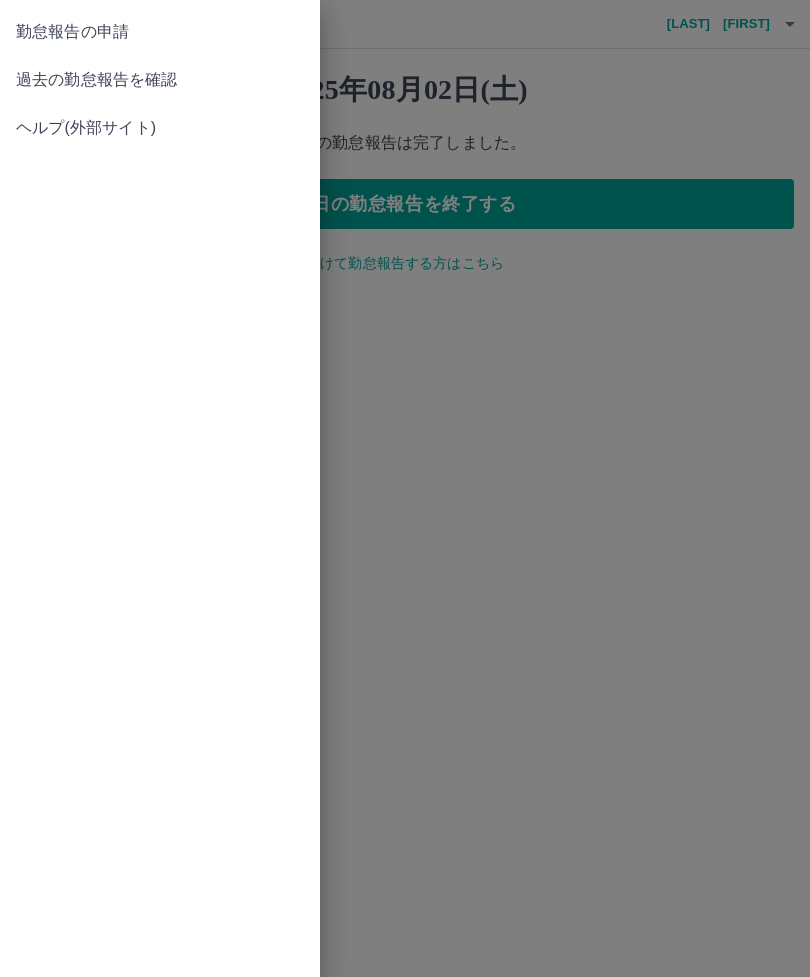 click on "勤怠報告の申請" at bounding box center (160, 32) 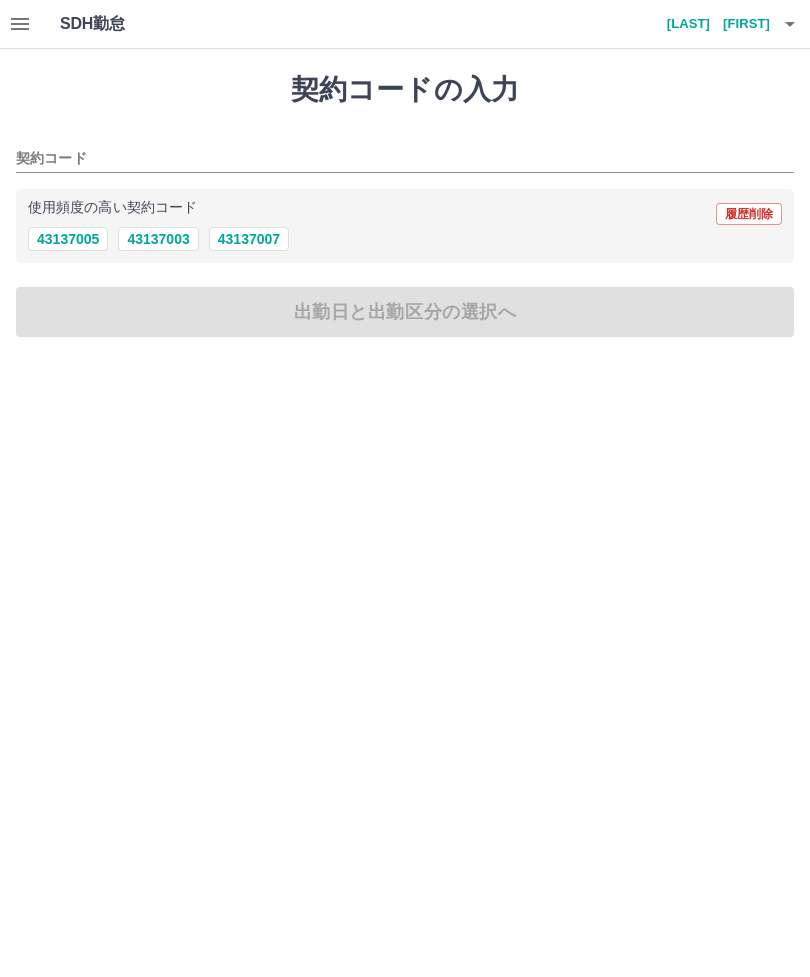 click on "43137007" at bounding box center [249, 239] 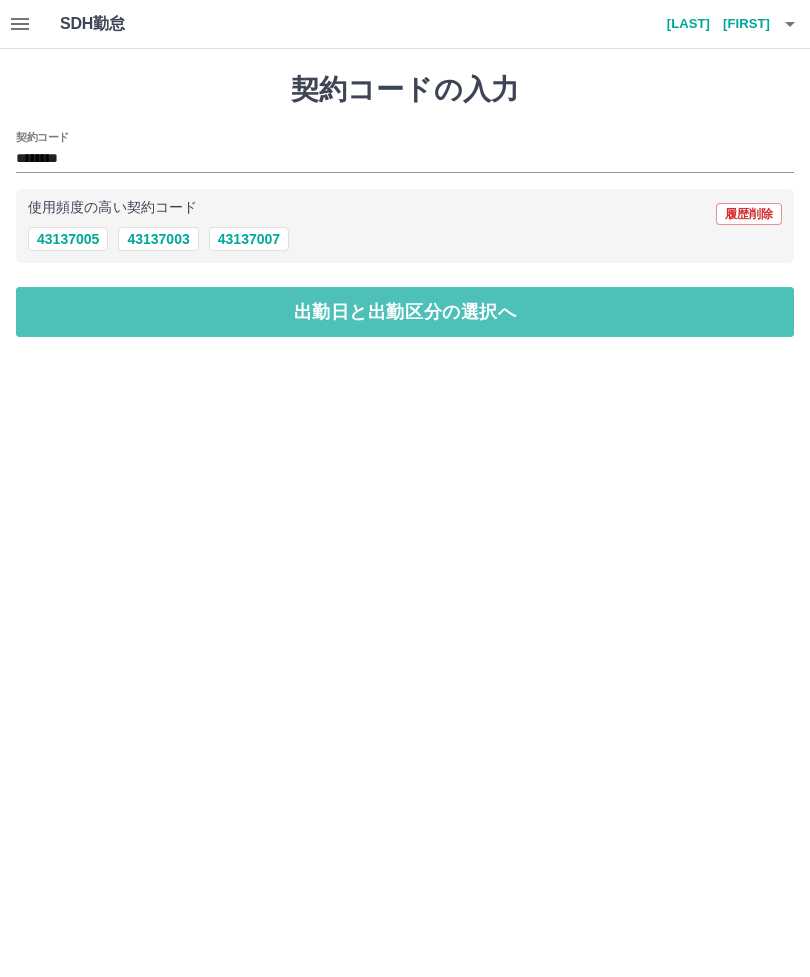 click on "出勤日と出勤区分の選択へ" at bounding box center (405, 312) 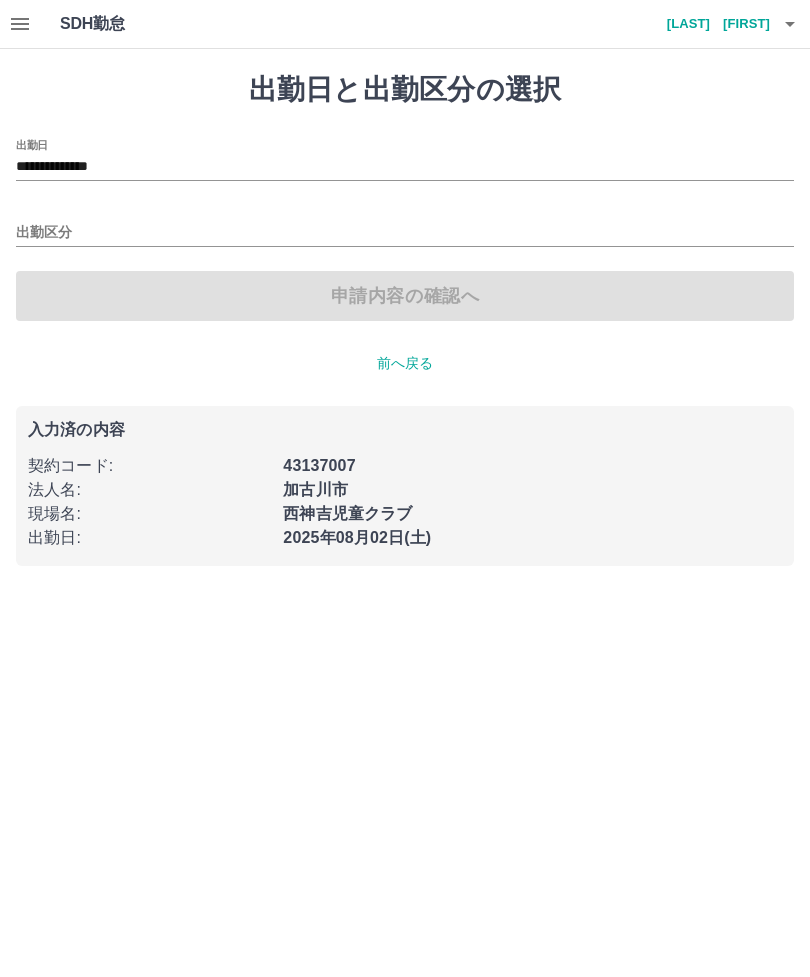 click on "**********" at bounding box center (405, 167) 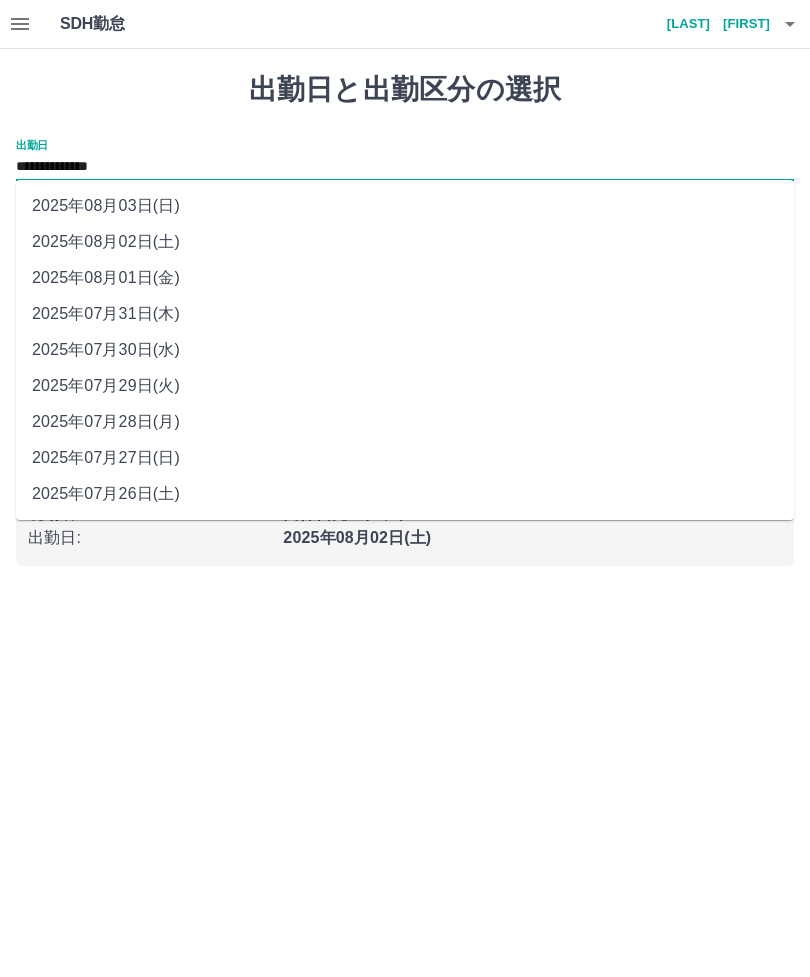click on "2025年08月01日(金)" at bounding box center [405, 278] 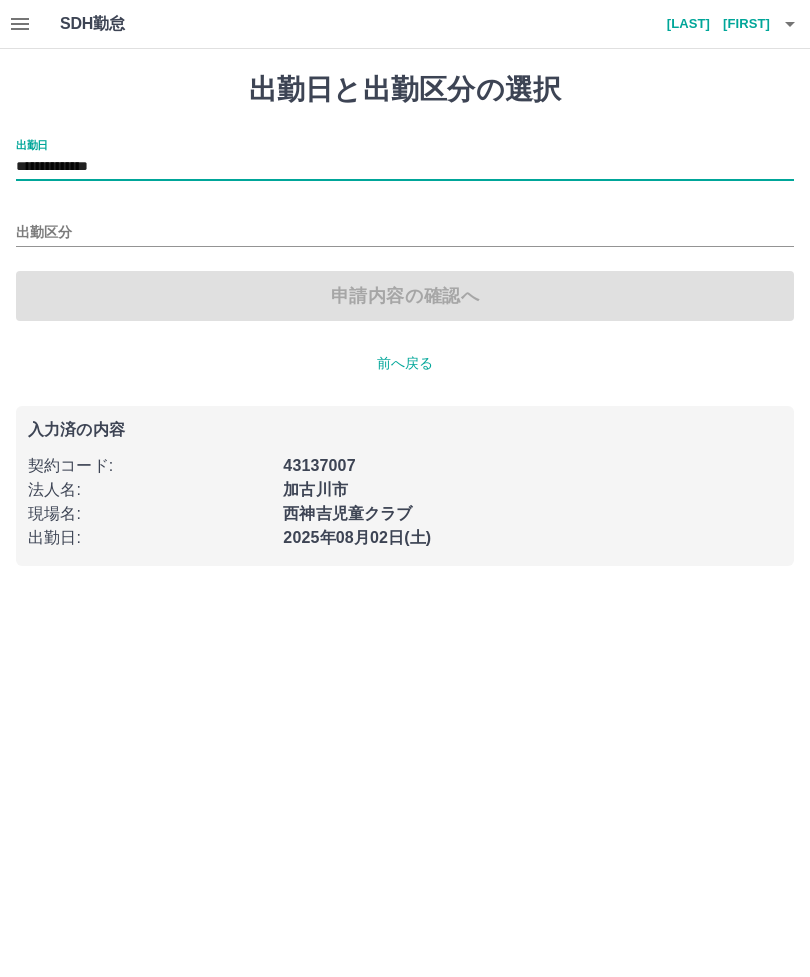 click on "出勤区分" at bounding box center (405, 233) 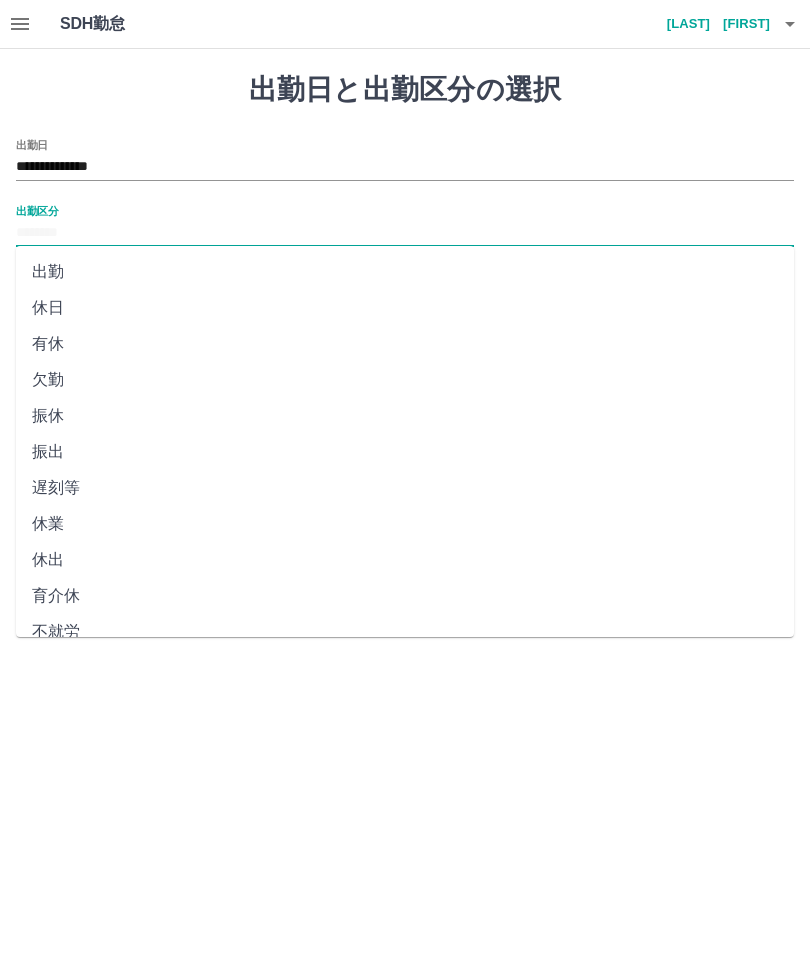 click on "有休" at bounding box center [405, 344] 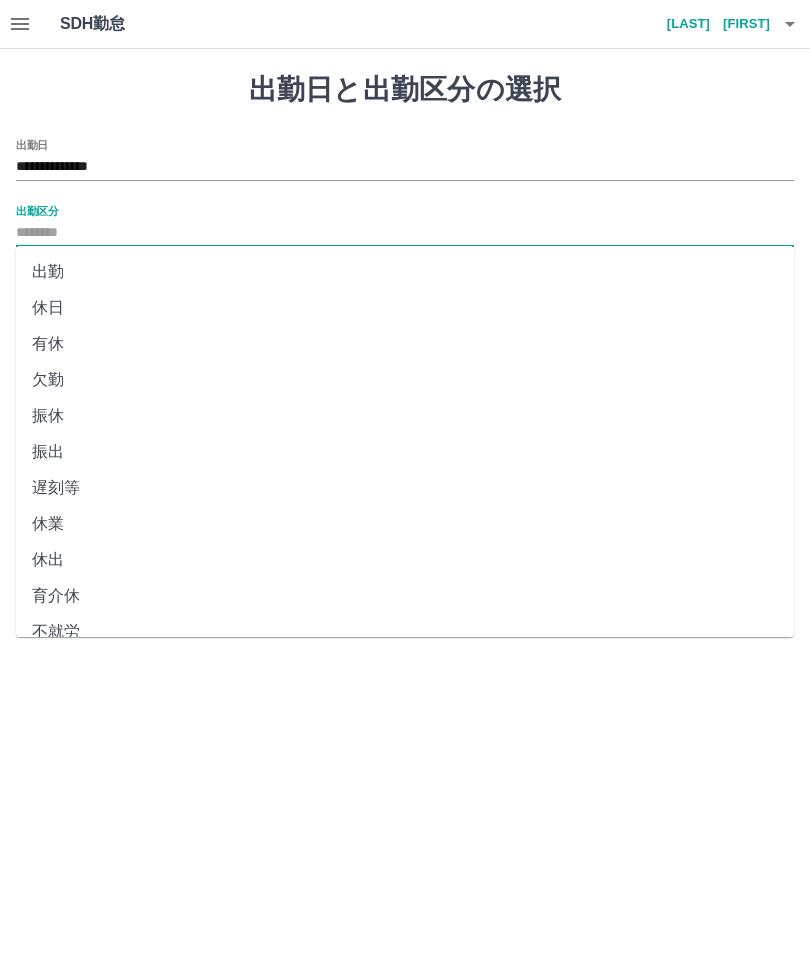 type on "**" 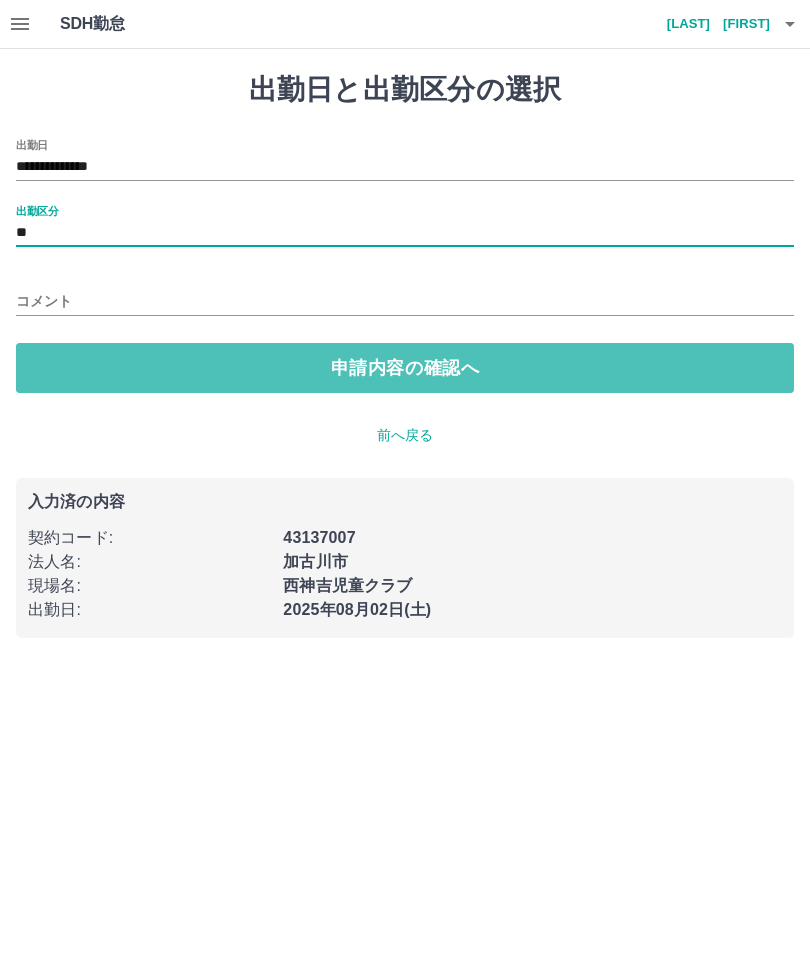 click on "申請内容の確認へ" at bounding box center (405, 368) 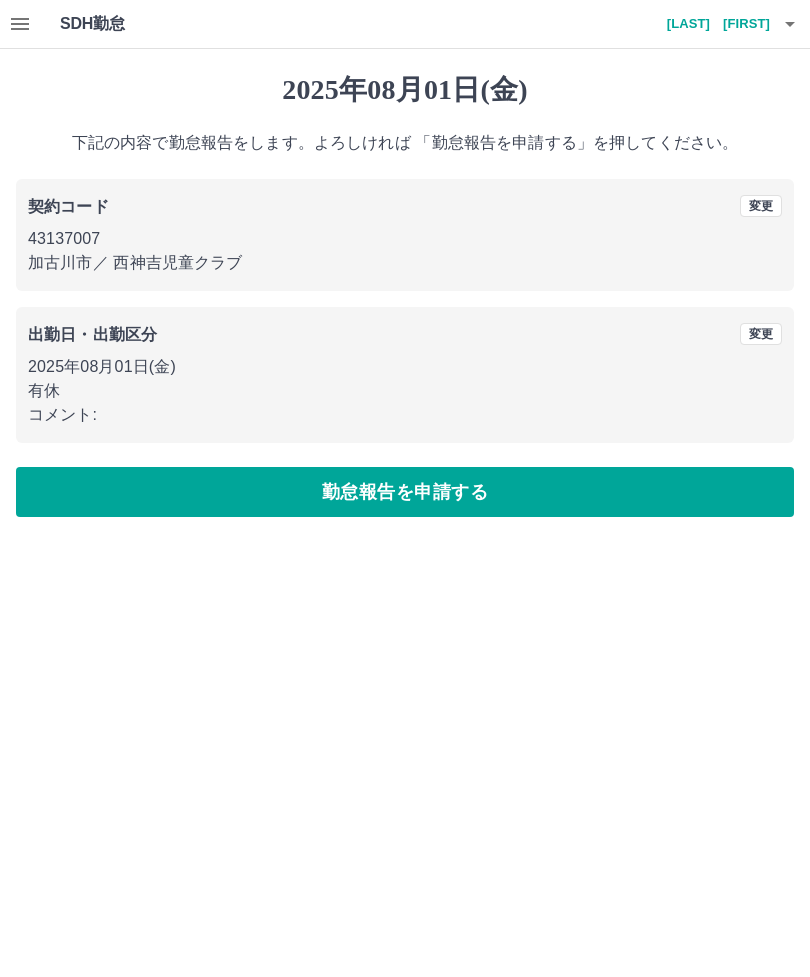 click on "勤怠報告を申請する" at bounding box center (405, 492) 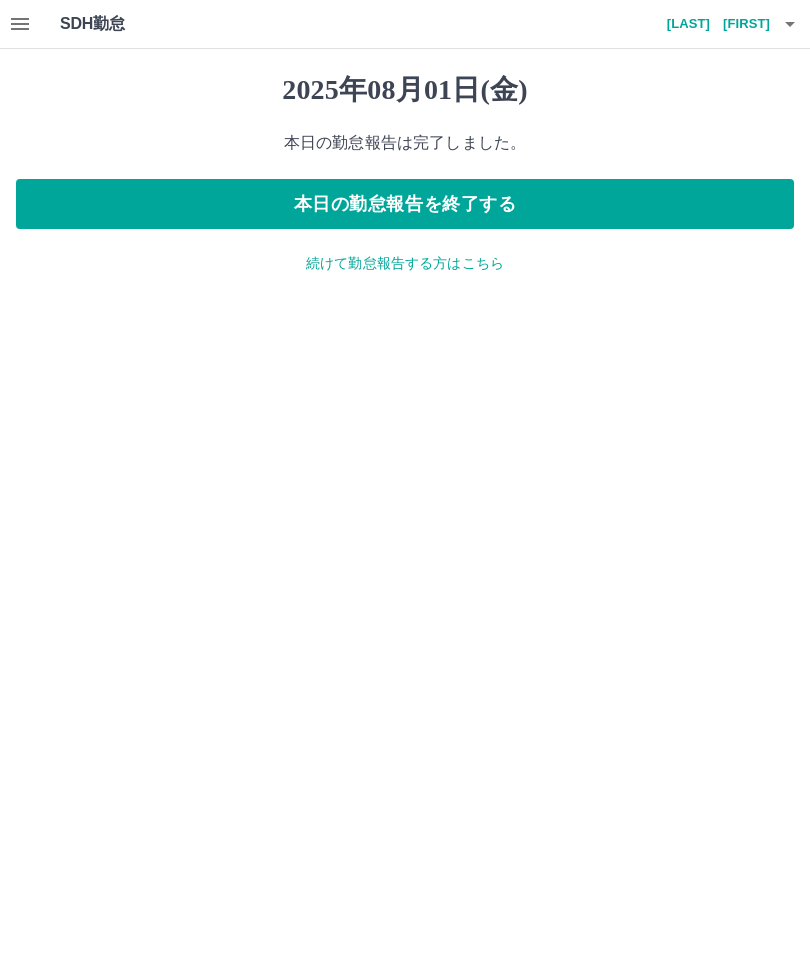 click on "本日の勤怠報告を終了する" at bounding box center (405, 204) 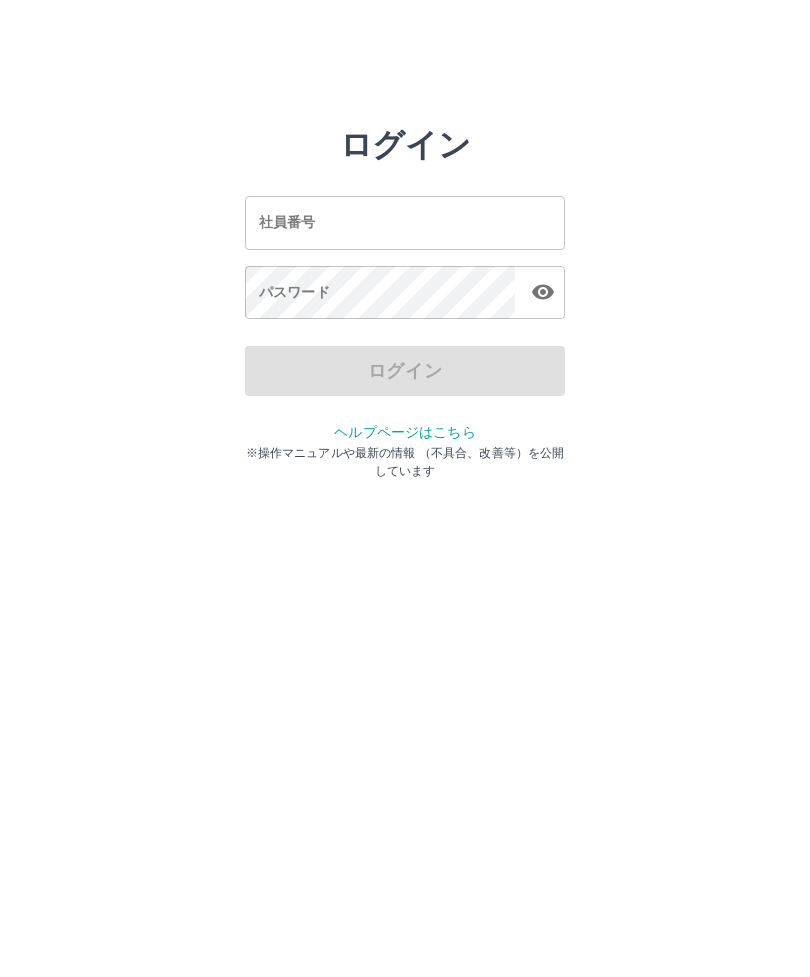scroll, scrollTop: 0, scrollLeft: 0, axis: both 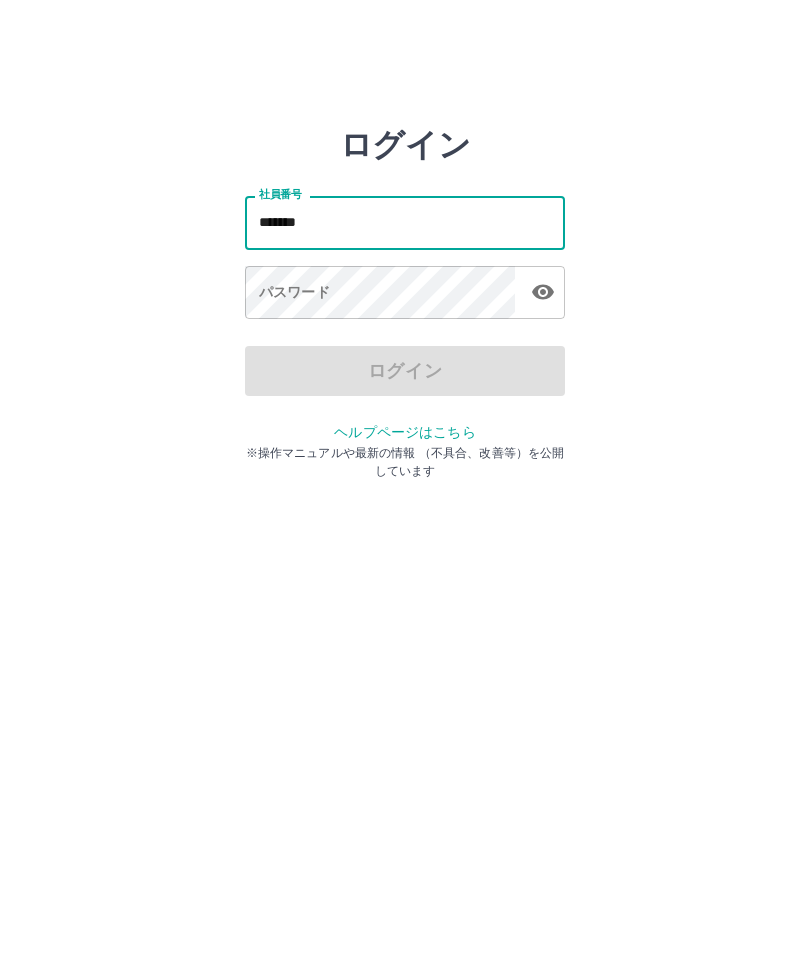 type on "*******" 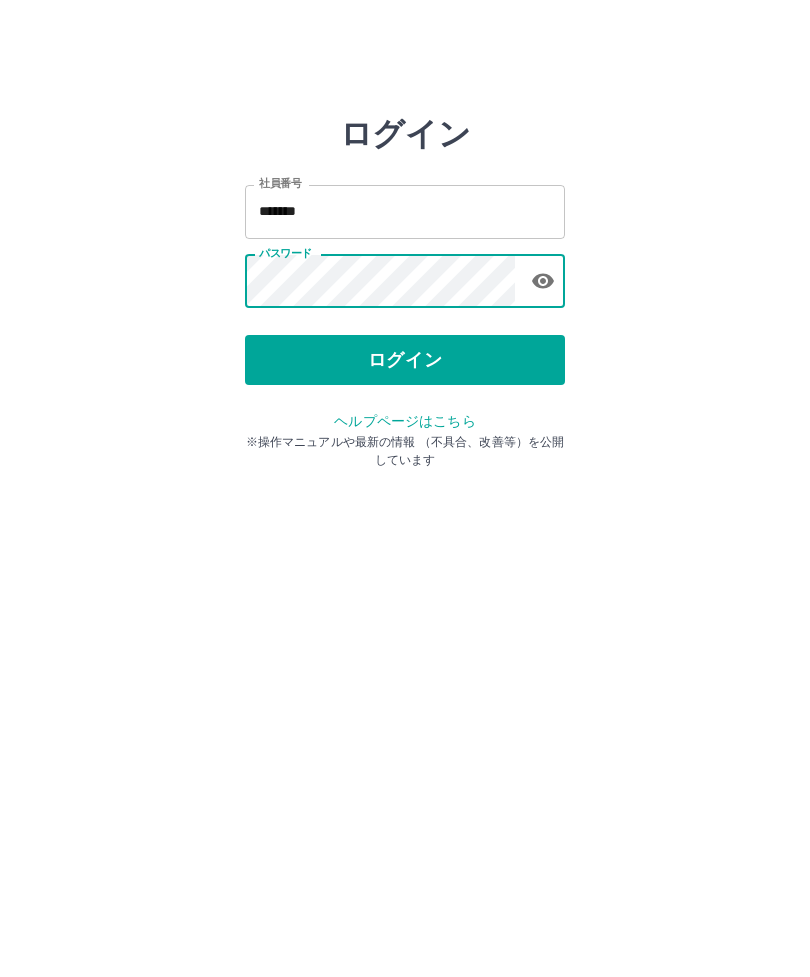 click on "ログイン" at bounding box center [405, 371] 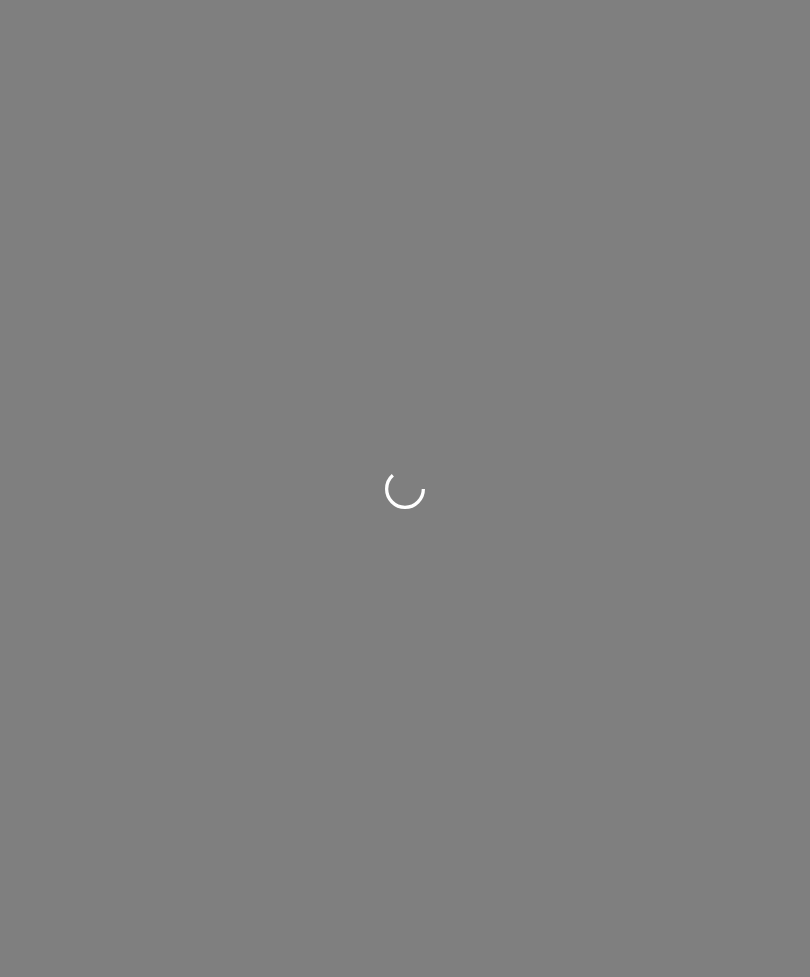 scroll, scrollTop: 0, scrollLeft: 0, axis: both 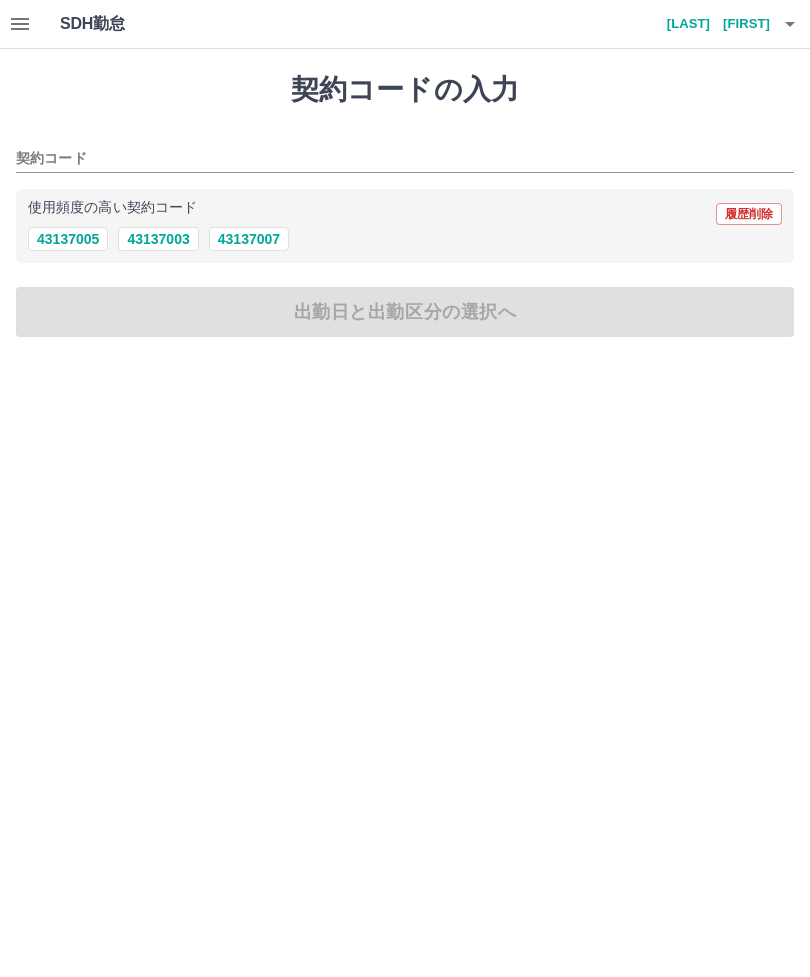 click on "43137007" at bounding box center (249, 239) 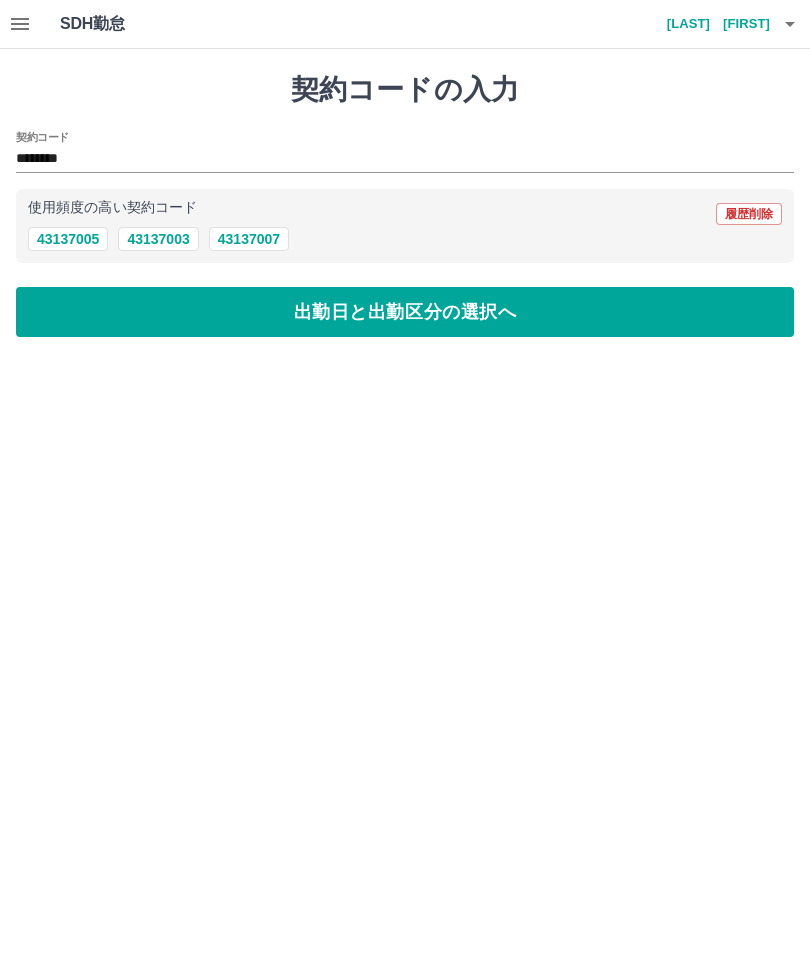 click on "出勤日と出勤区分の選択へ" at bounding box center [405, 312] 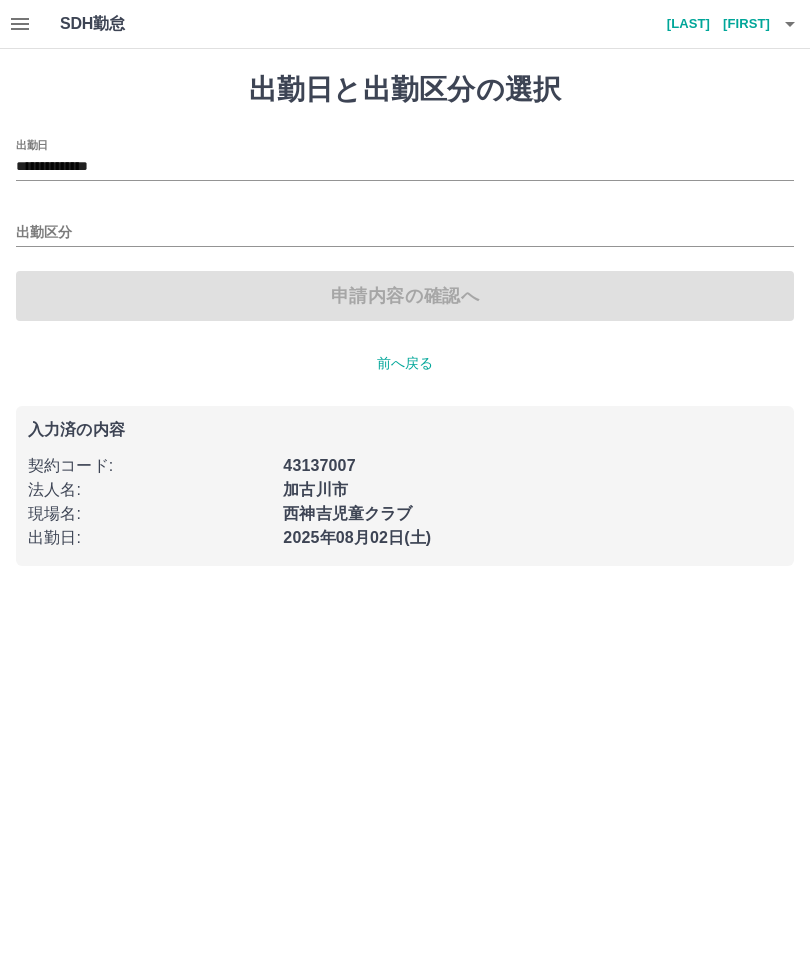 click on "出勤区分" at bounding box center (405, 233) 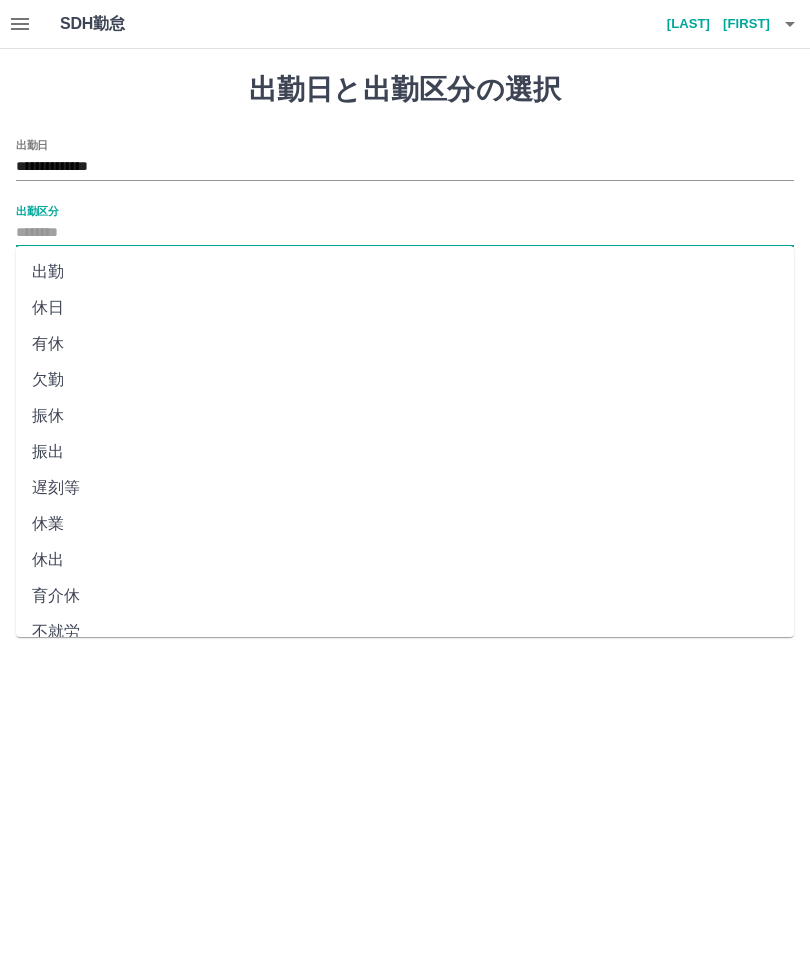 click on "休出" at bounding box center (405, 560) 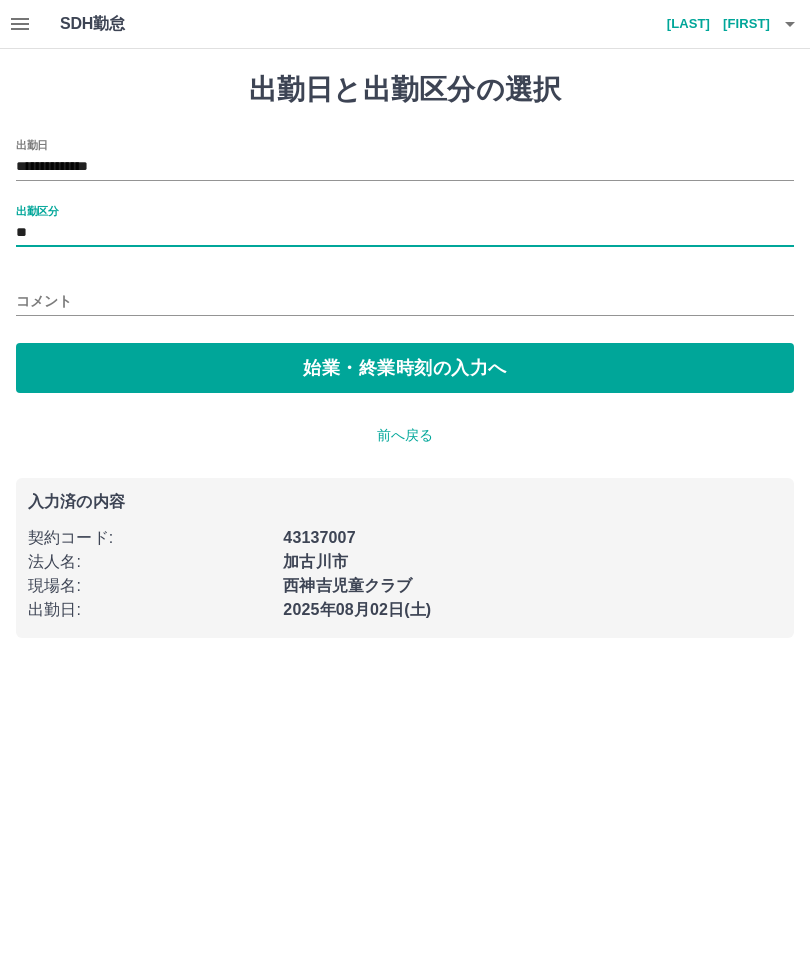 click on "始業・終業時刻の入力へ" at bounding box center [405, 368] 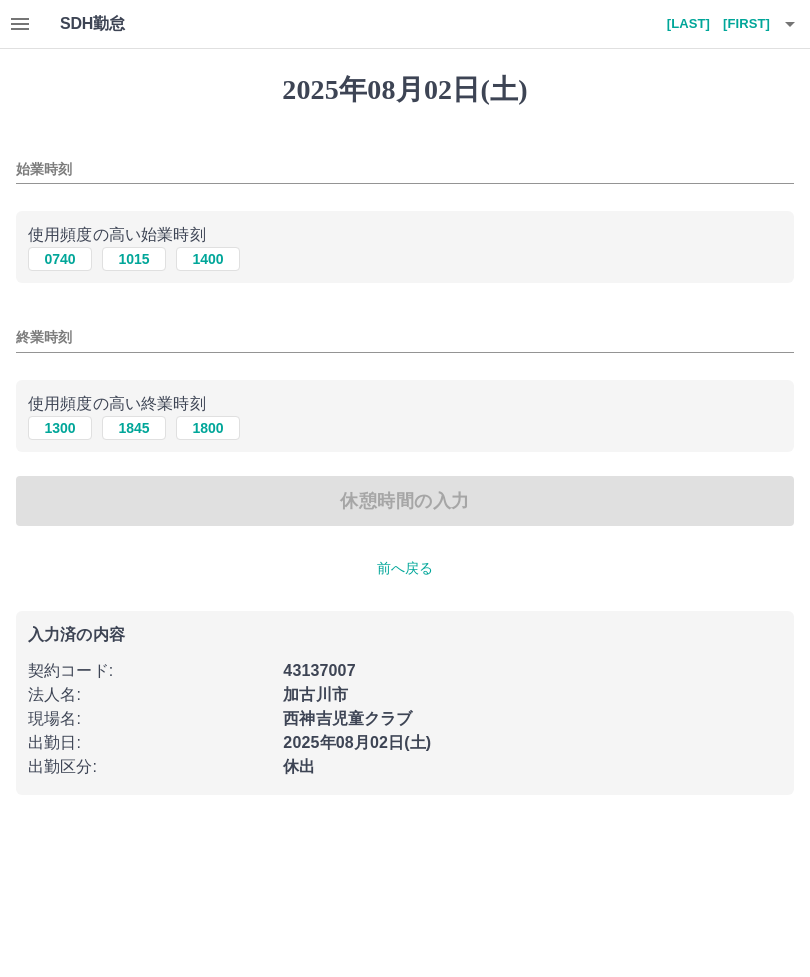 click on "0740" at bounding box center (60, 259) 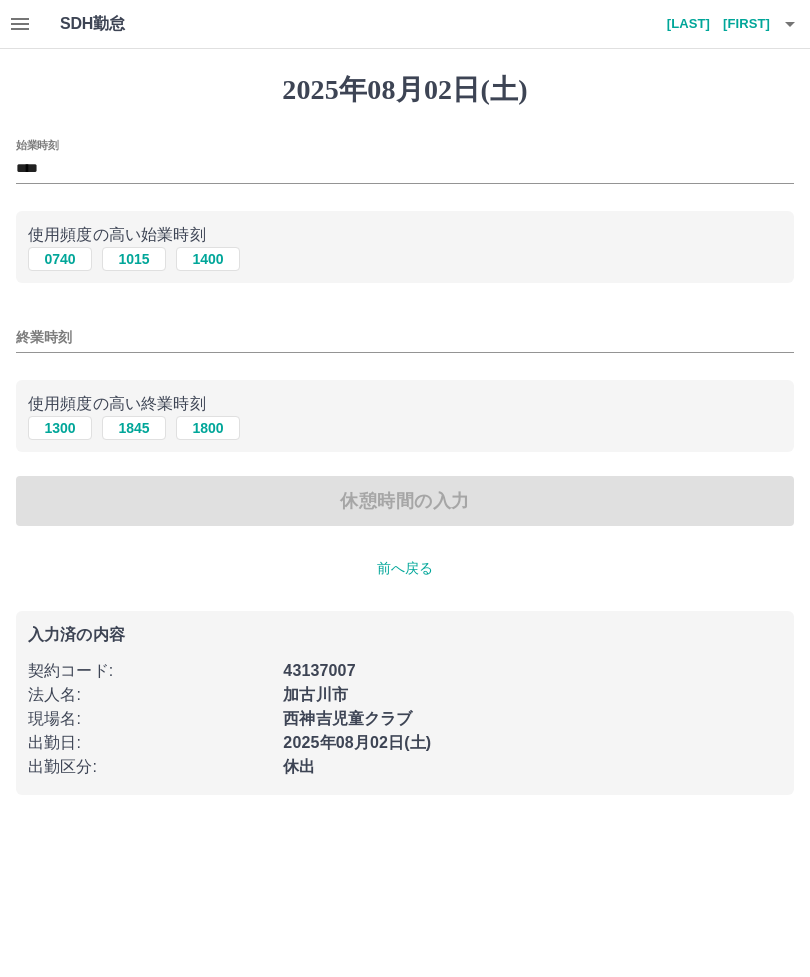 click on "1300" at bounding box center [60, 428] 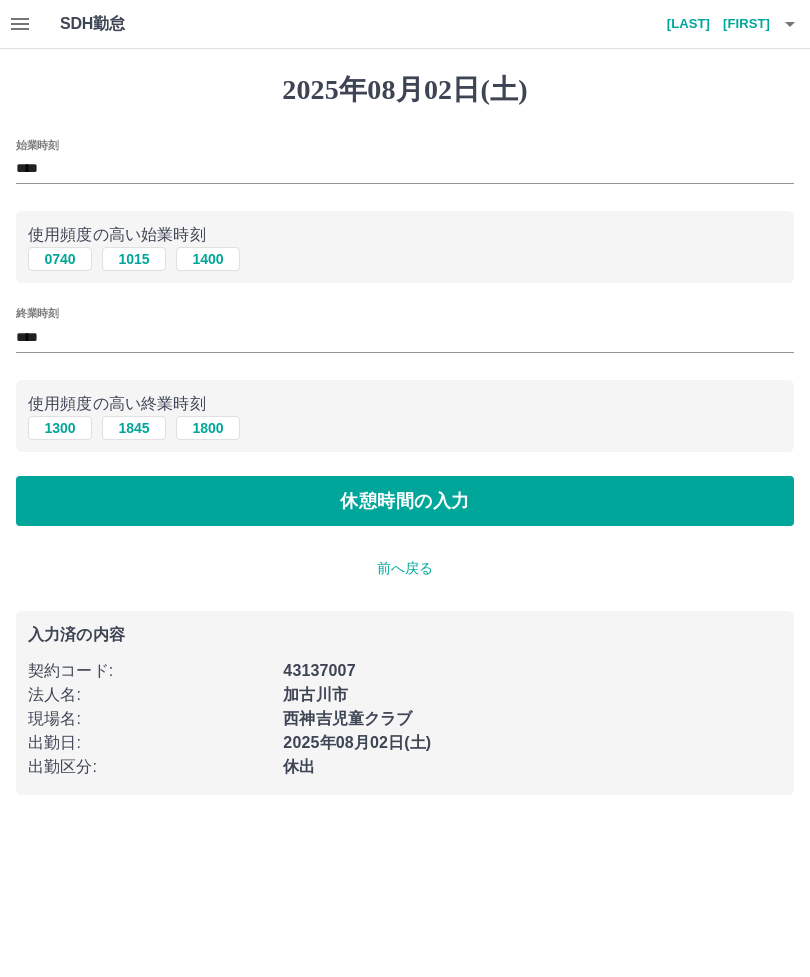 click on "休憩時間の入力" at bounding box center [405, 501] 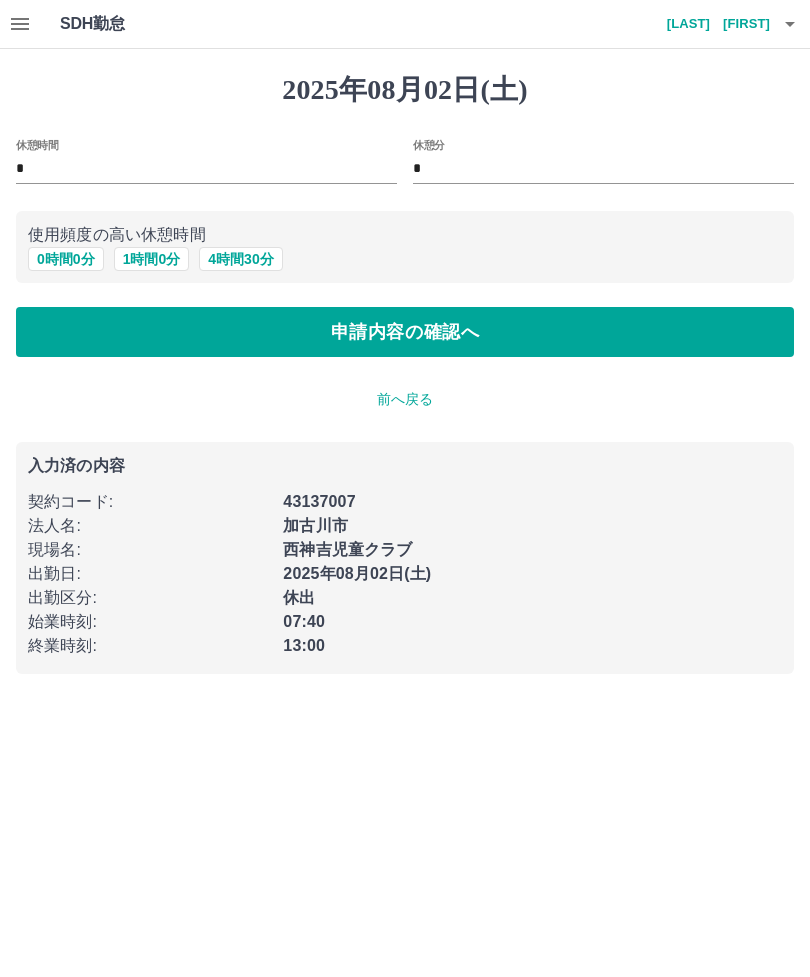 click on "0 時間 0 分" at bounding box center (66, 259) 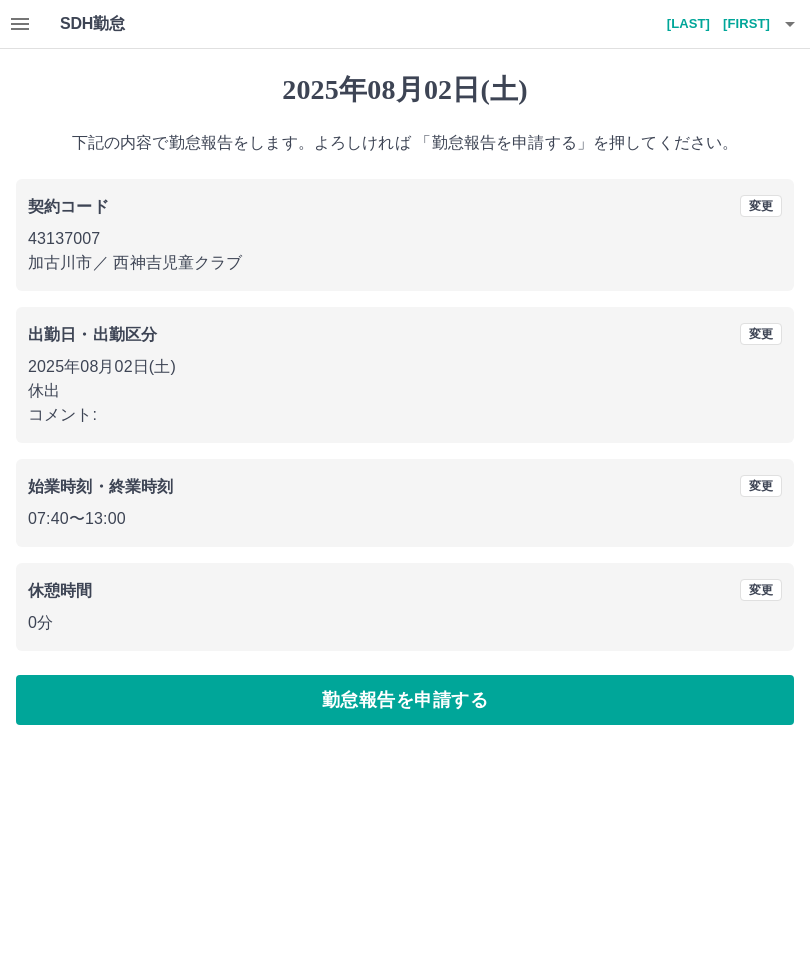 click on "勤怠報告を申請する" at bounding box center (405, 700) 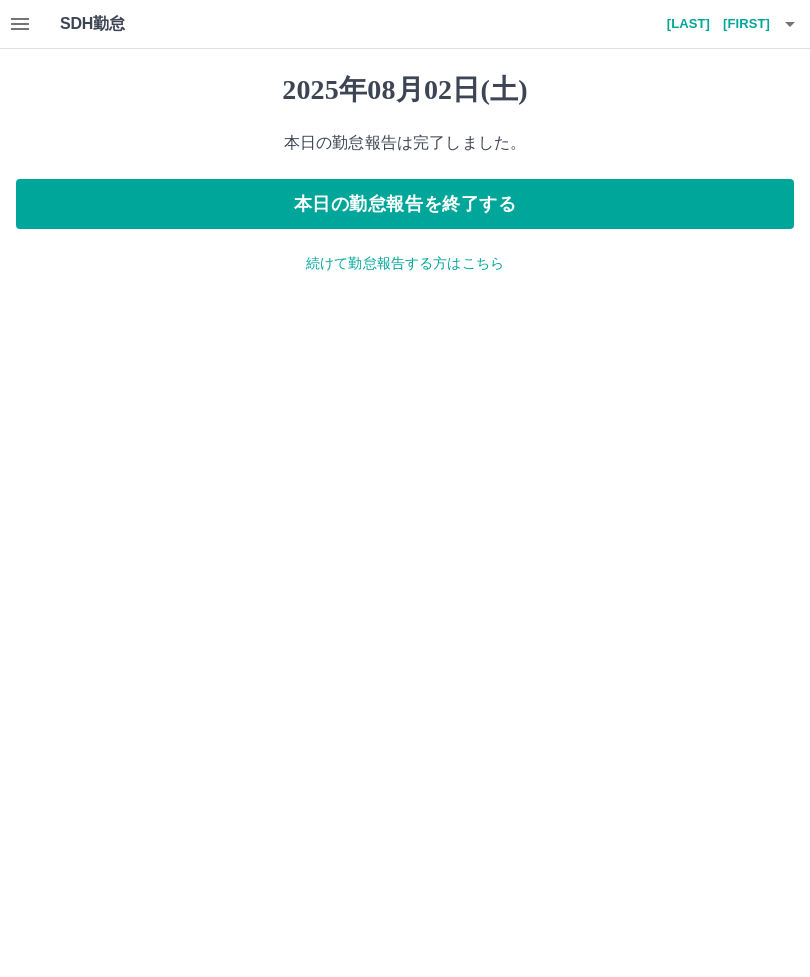 click on "本日の勤怠報告を終了する" at bounding box center [405, 204] 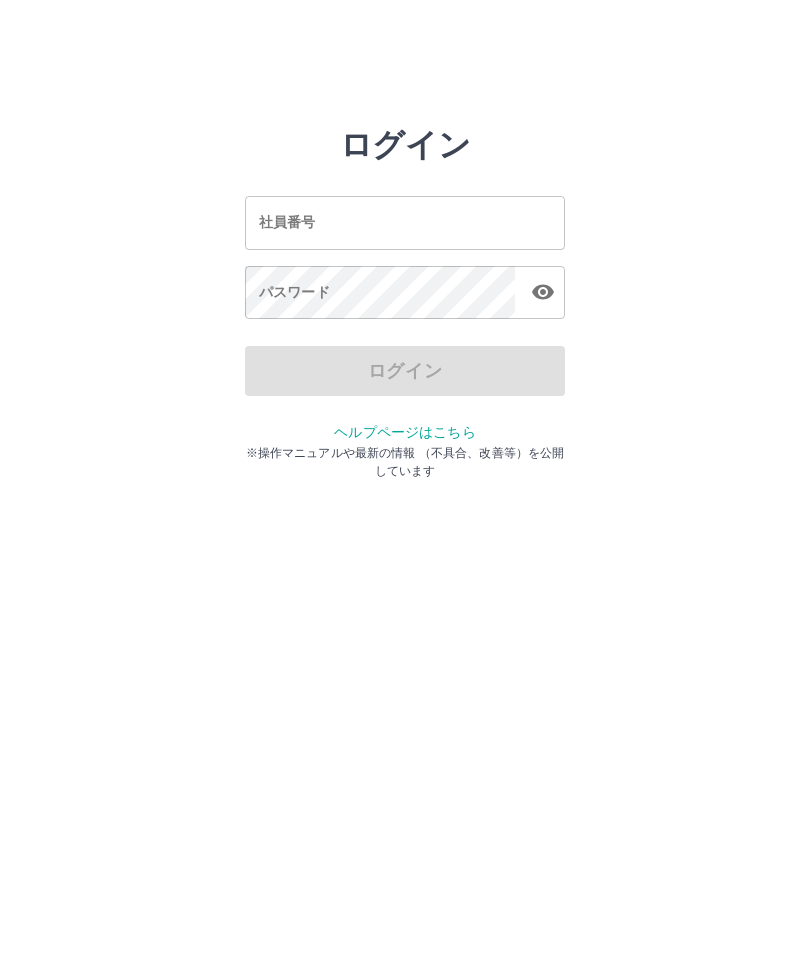 scroll, scrollTop: 0, scrollLeft: 0, axis: both 